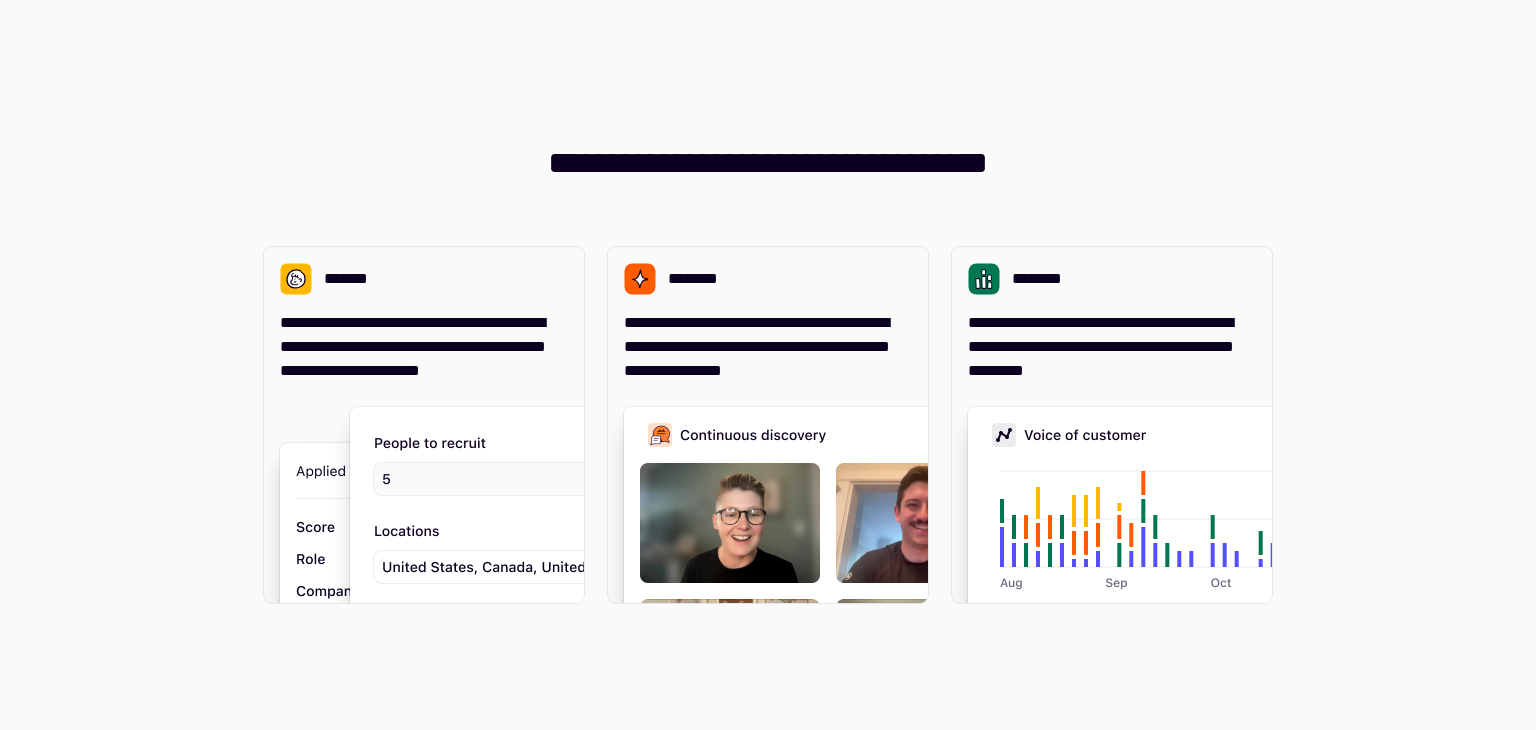 scroll, scrollTop: 0, scrollLeft: 0, axis: both 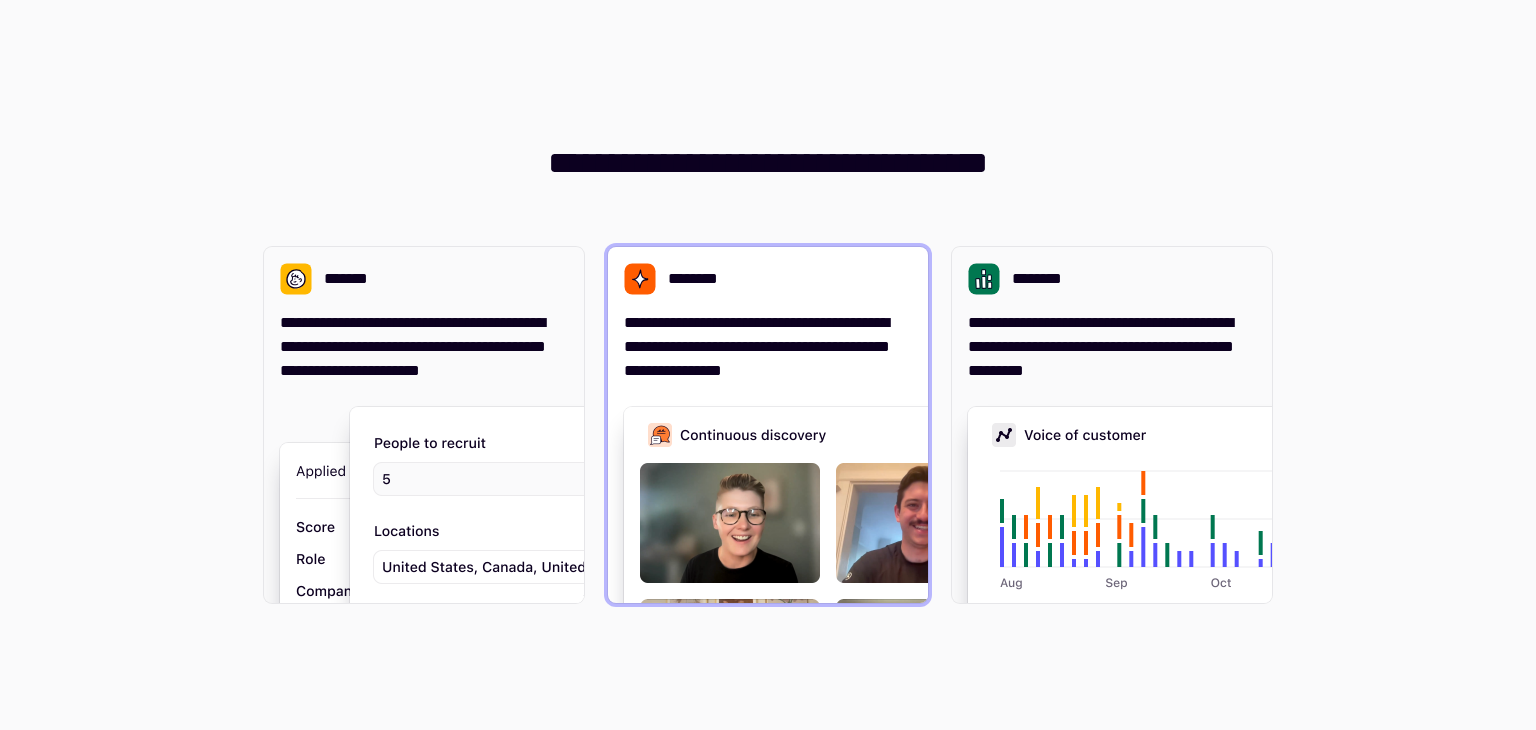 click on "********" at bounding box center [768, 279] 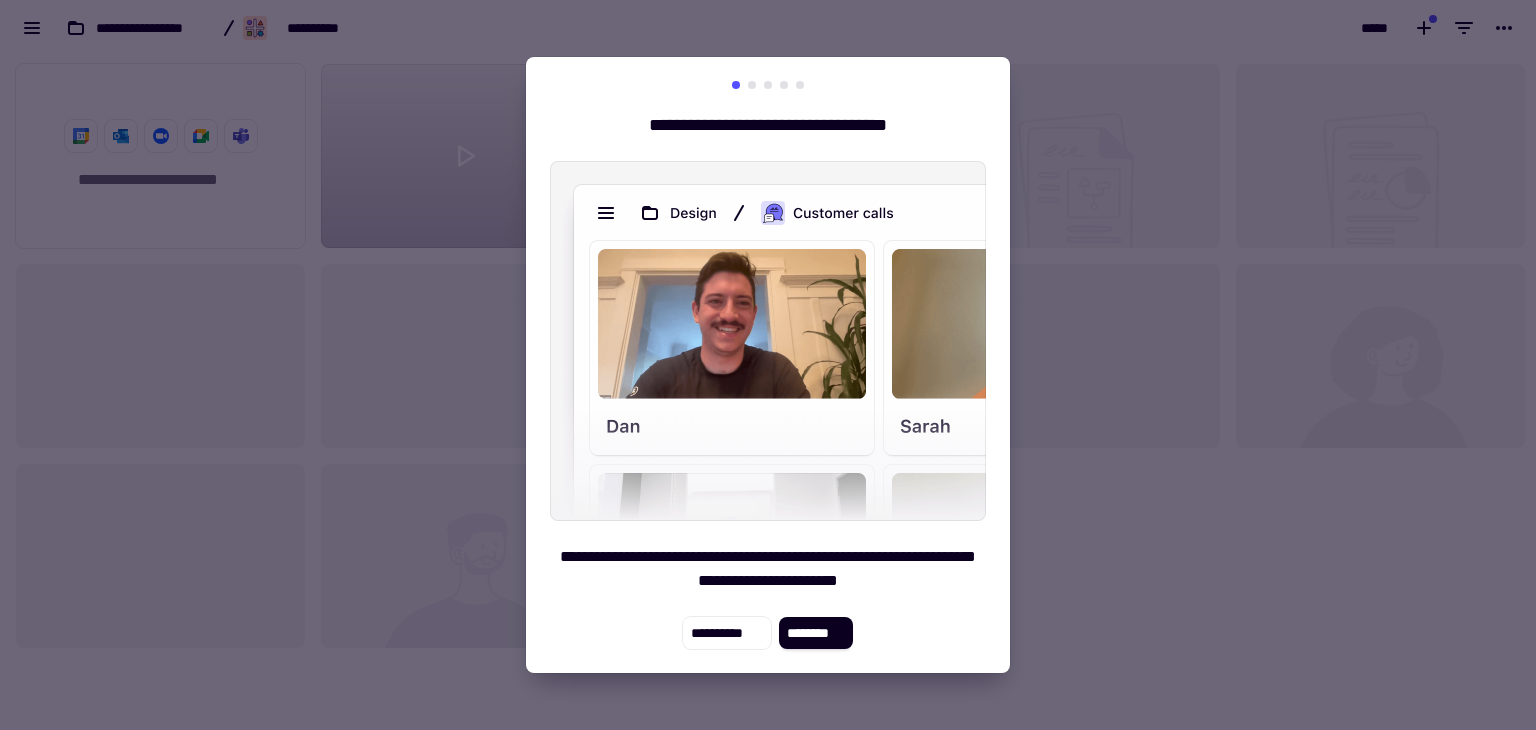 scroll, scrollTop: 16, scrollLeft: 16, axis: both 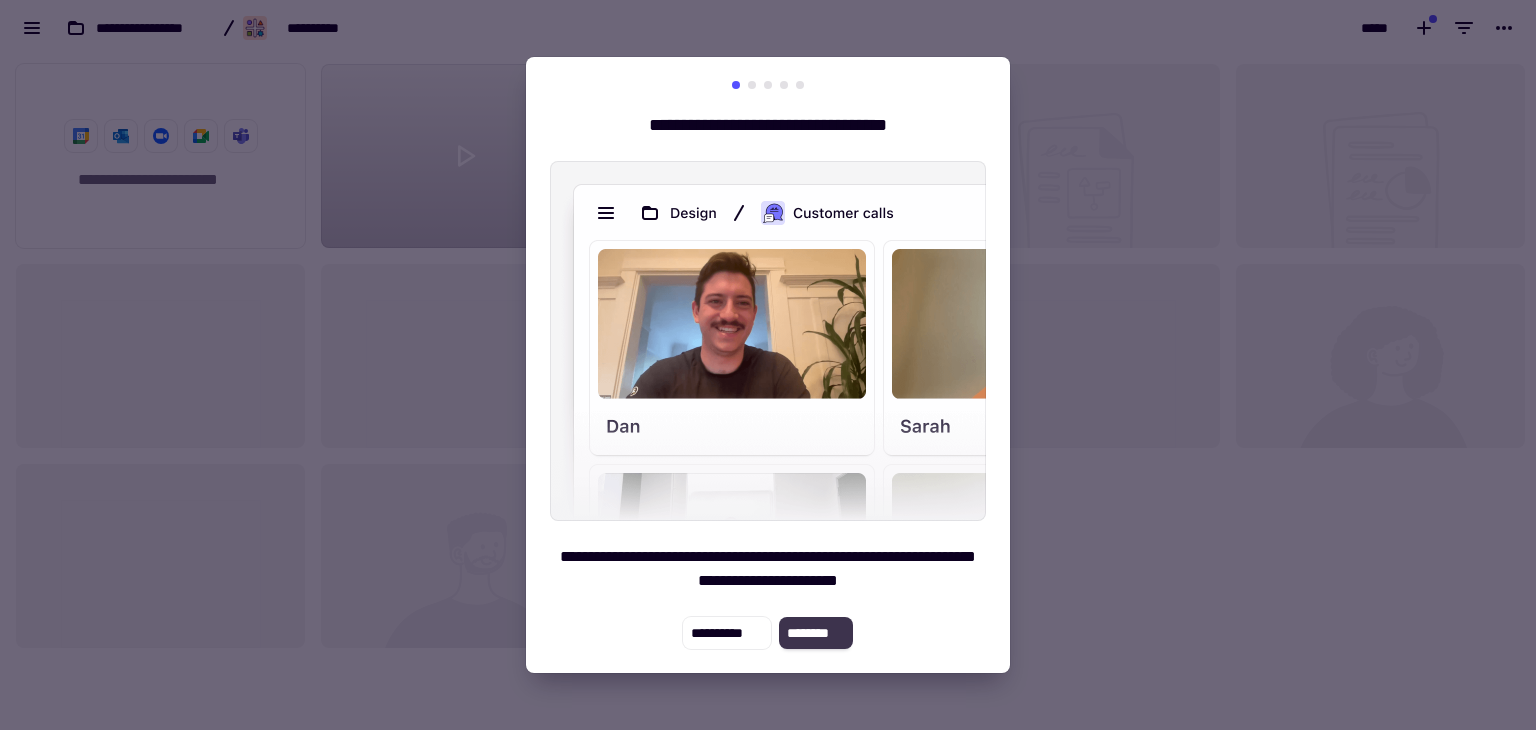click on "********" 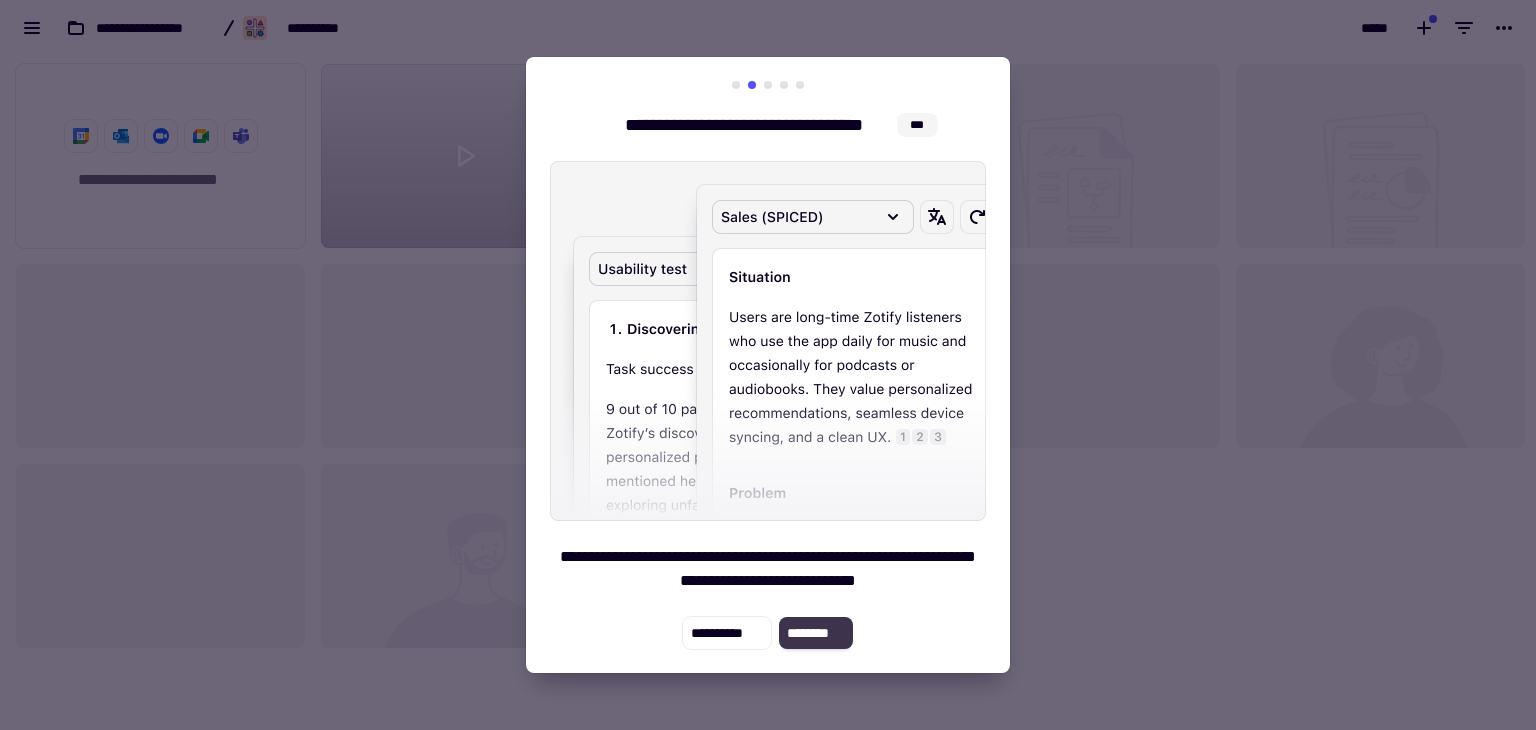 click on "********" 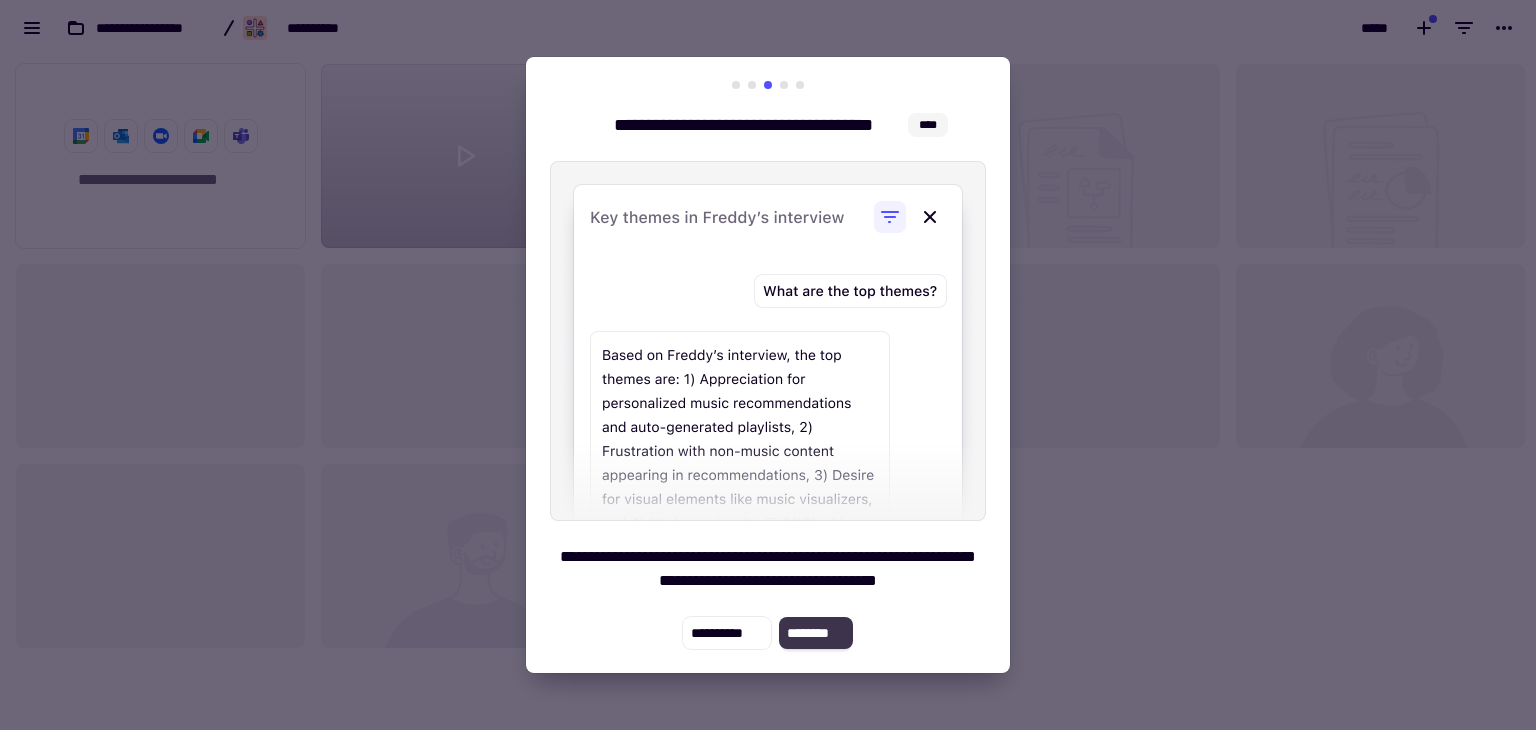 click on "********" 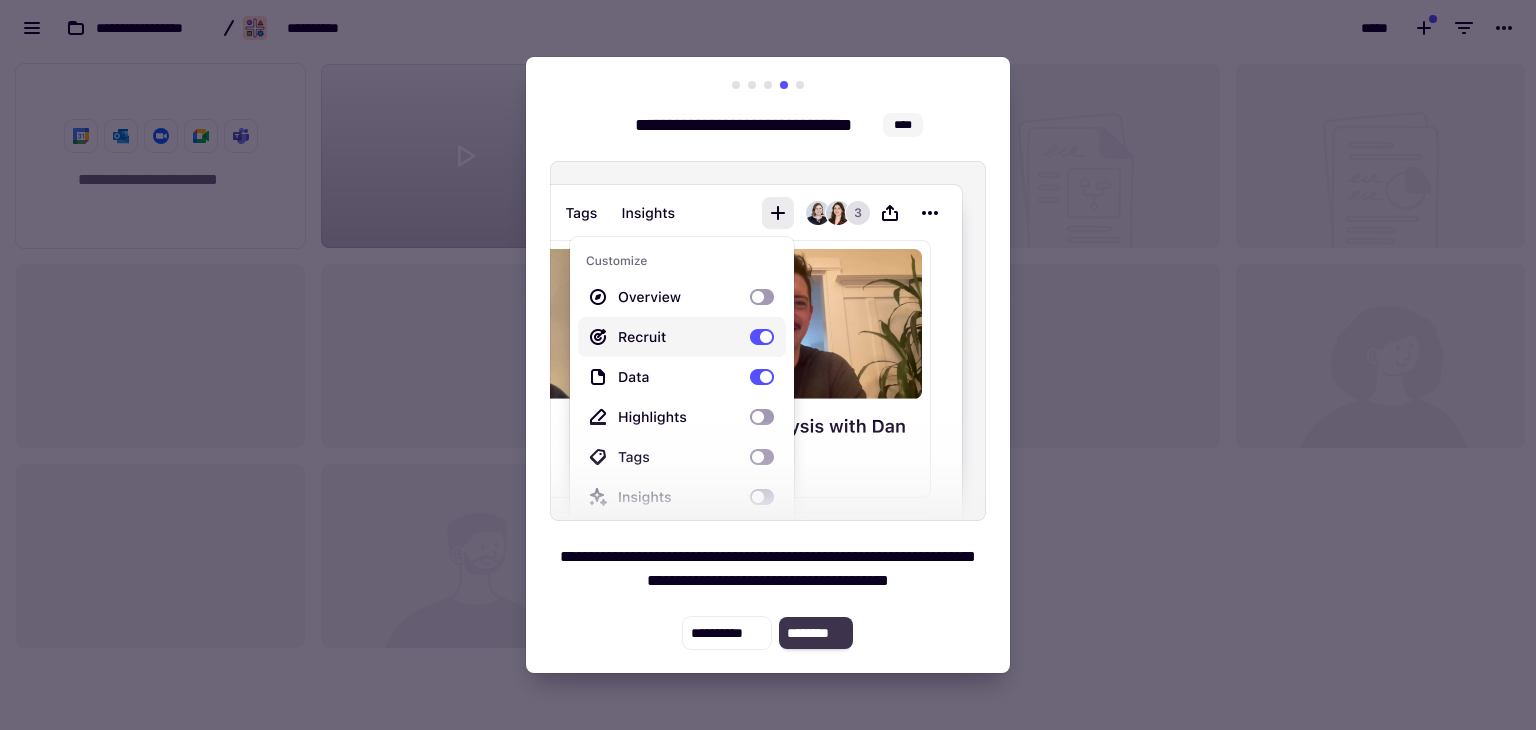 click on "********" 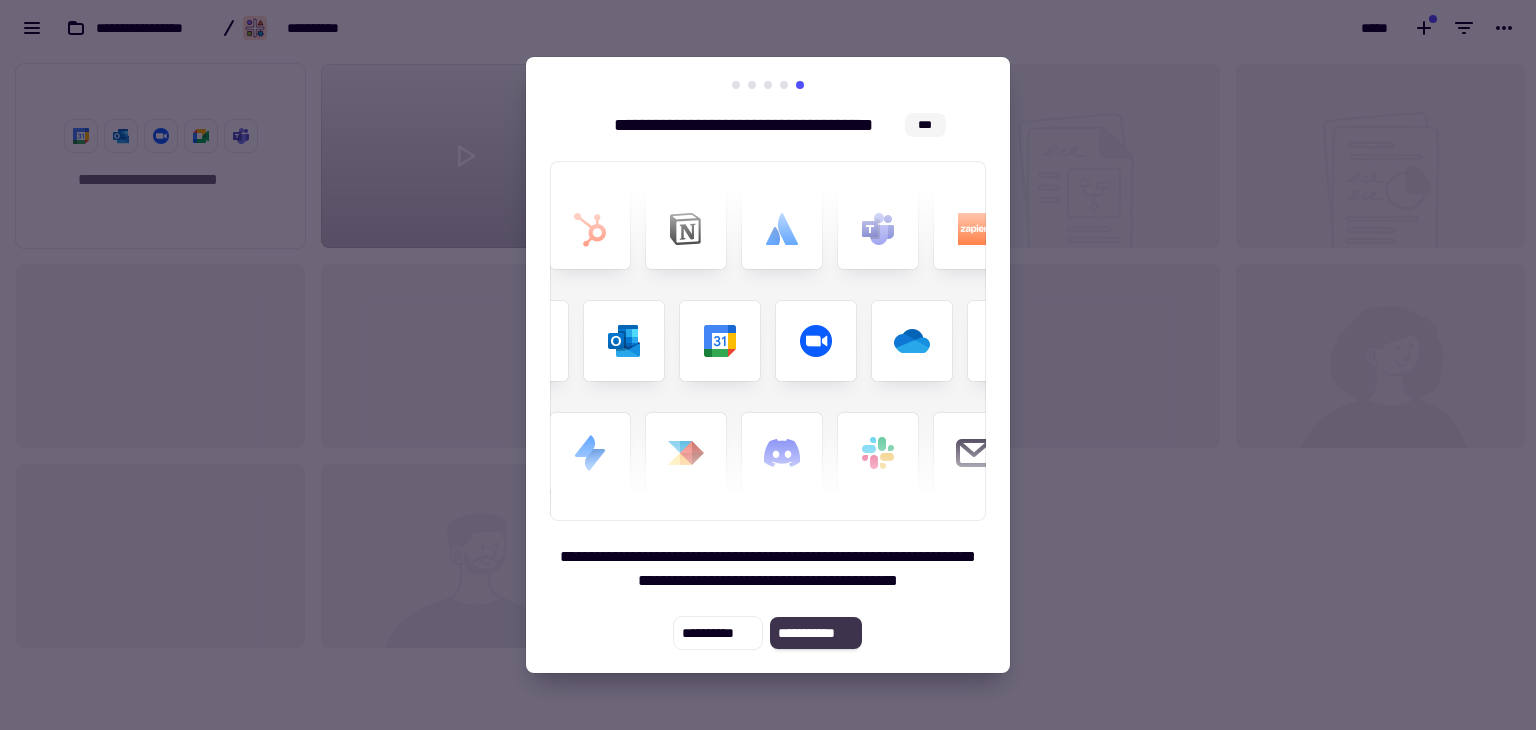 click on "**********" 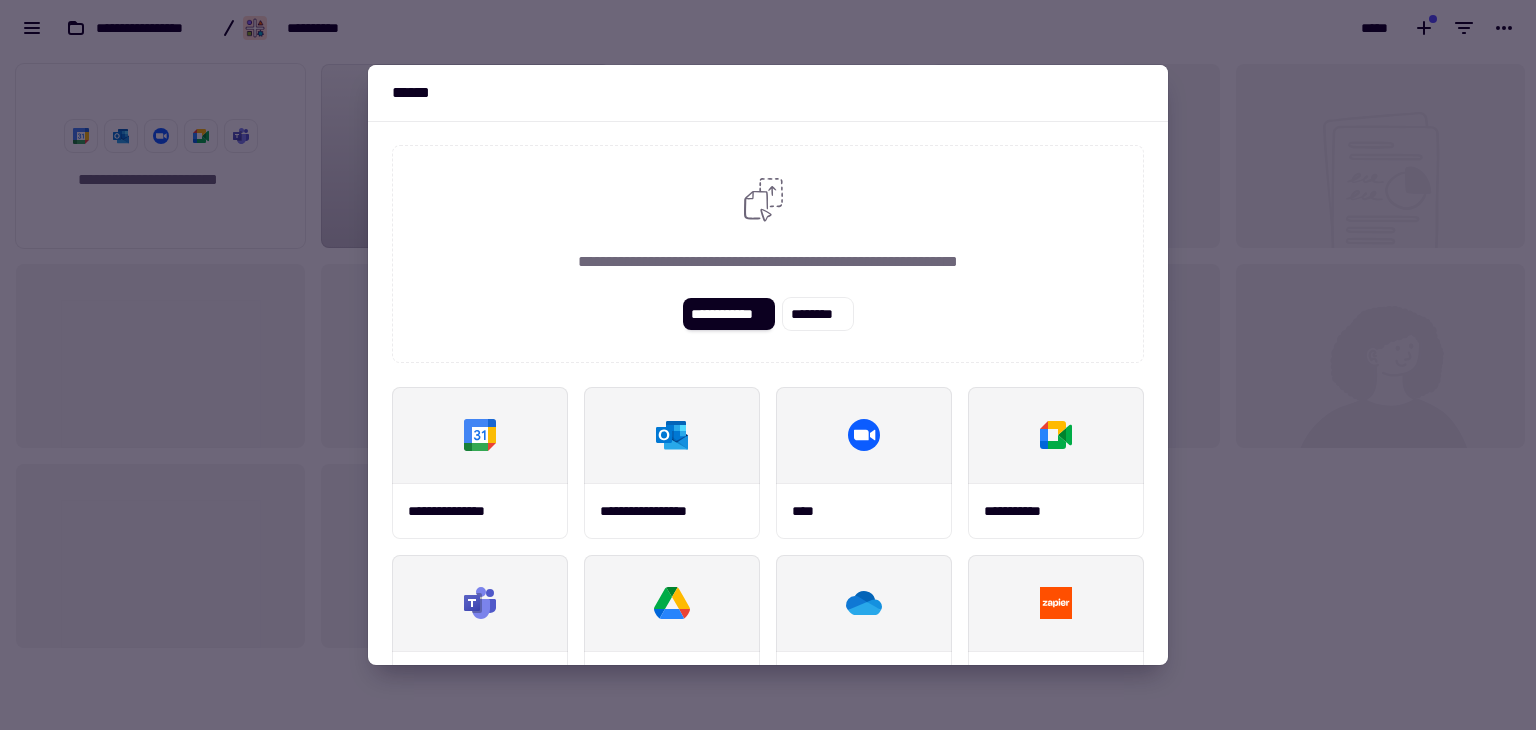 click at bounding box center (768, 365) 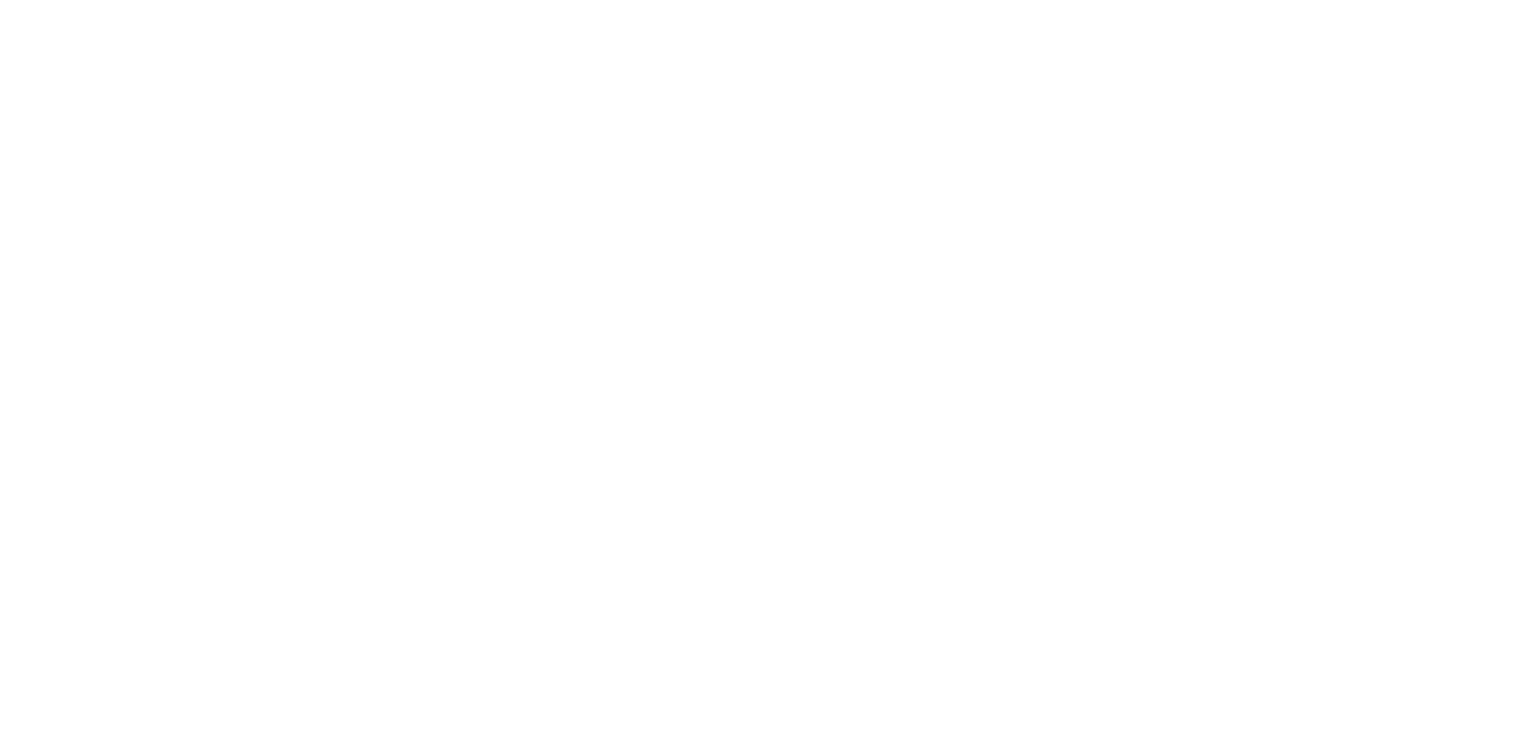 scroll, scrollTop: 0, scrollLeft: 0, axis: both 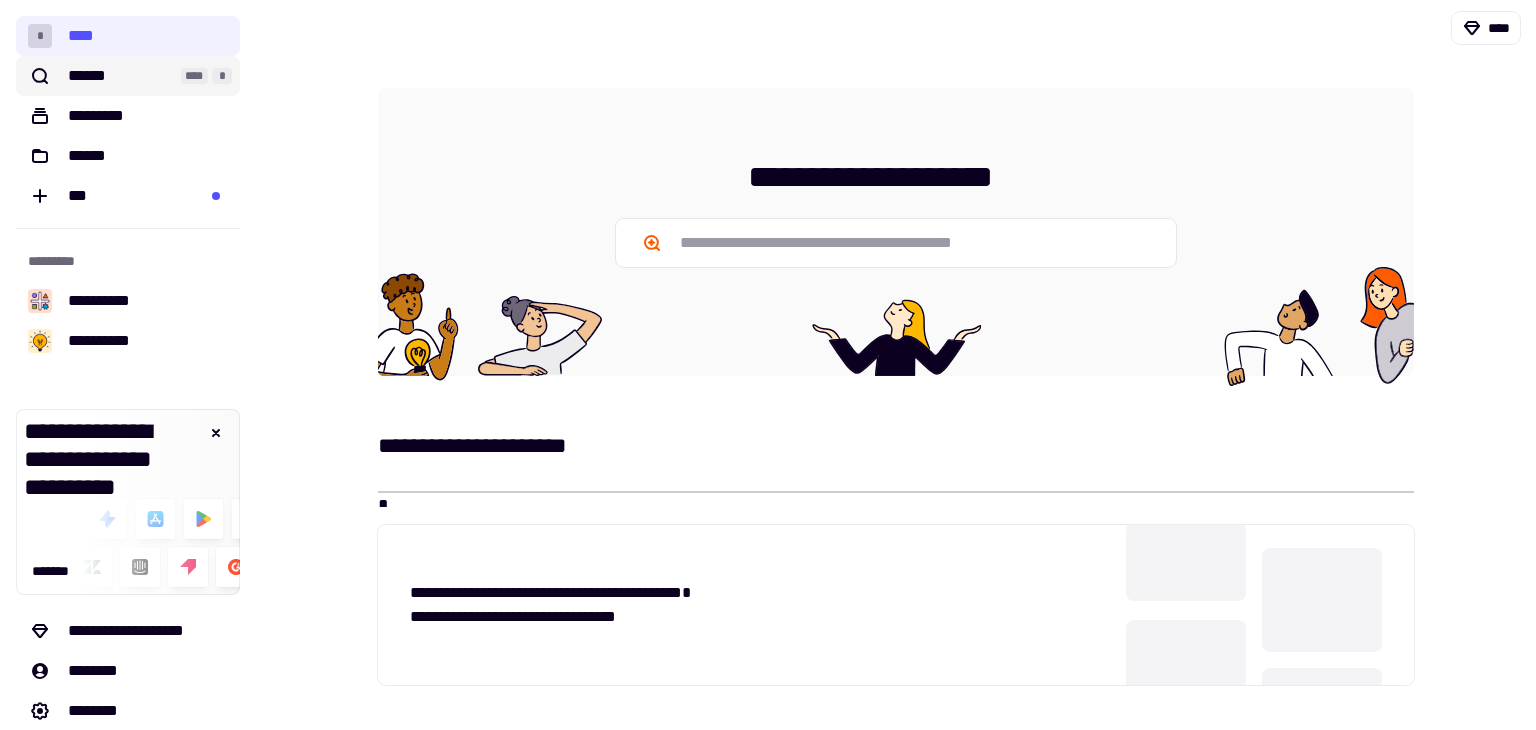 click on "******" 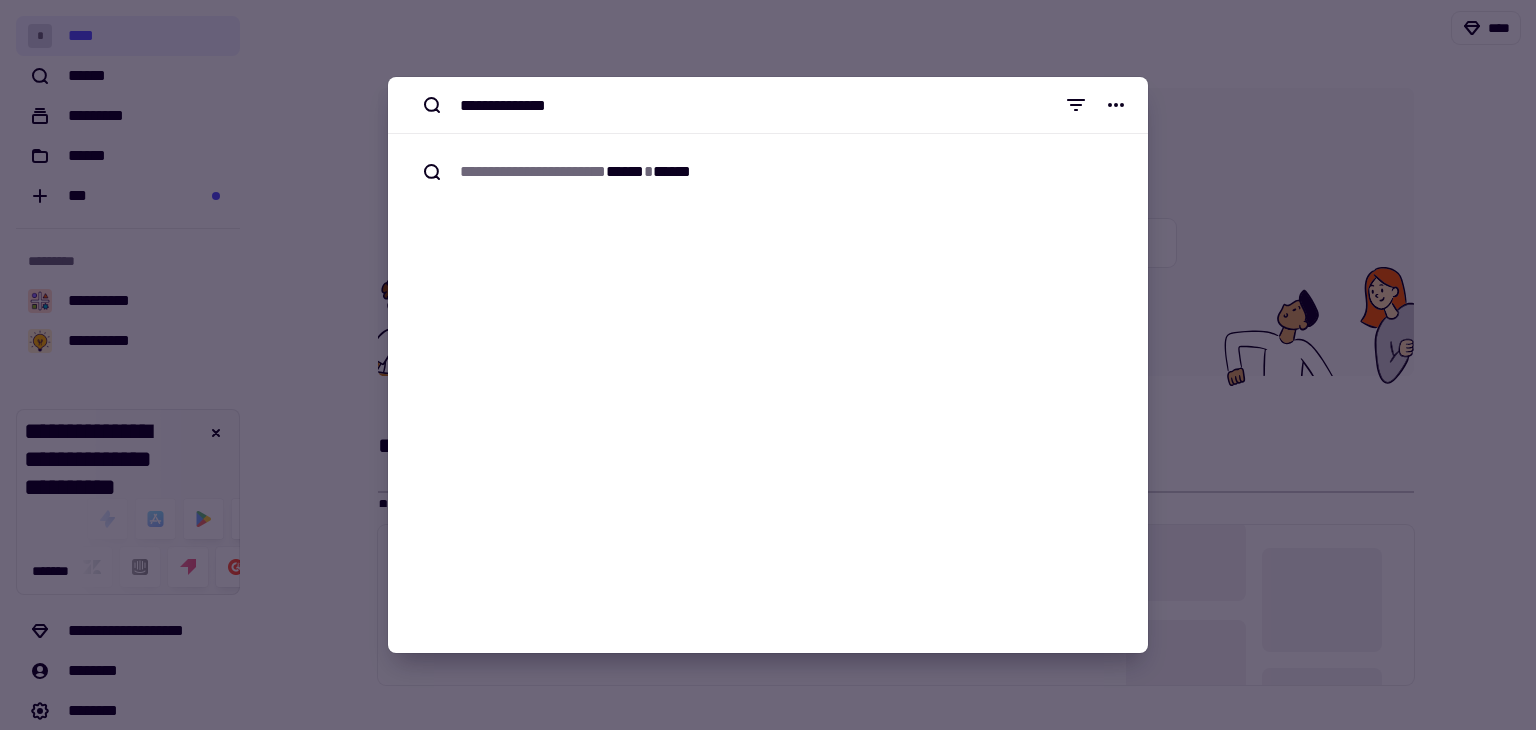 type on "**********" 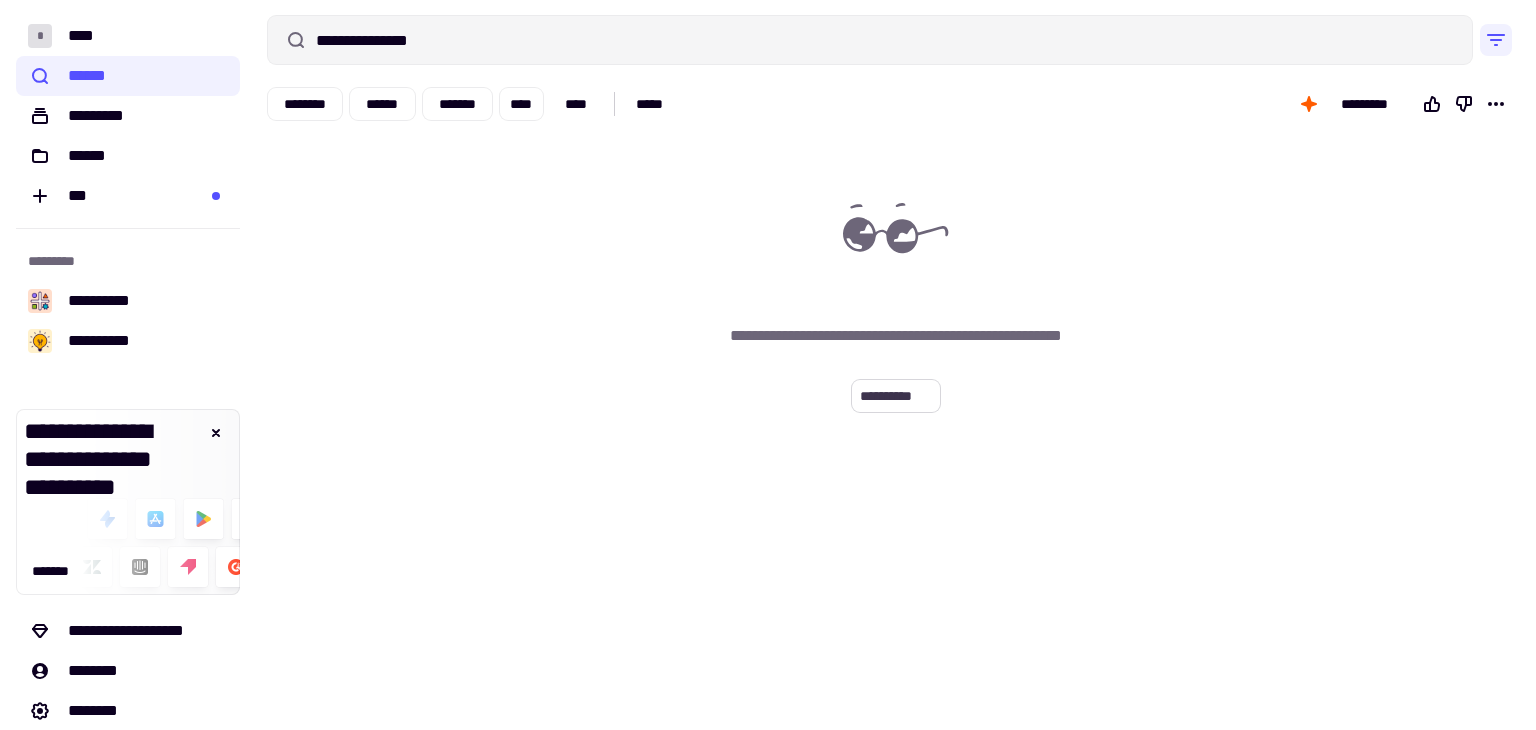click on "**********" 